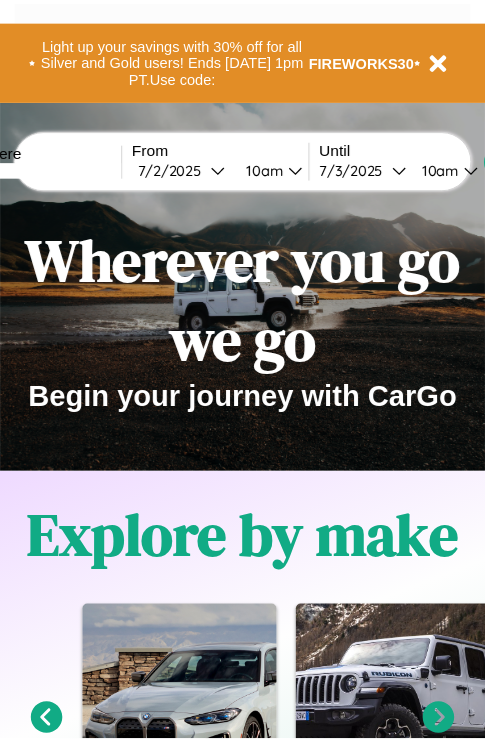 scroll, scrollTop: 0, scrollLeft: 0, axis: both 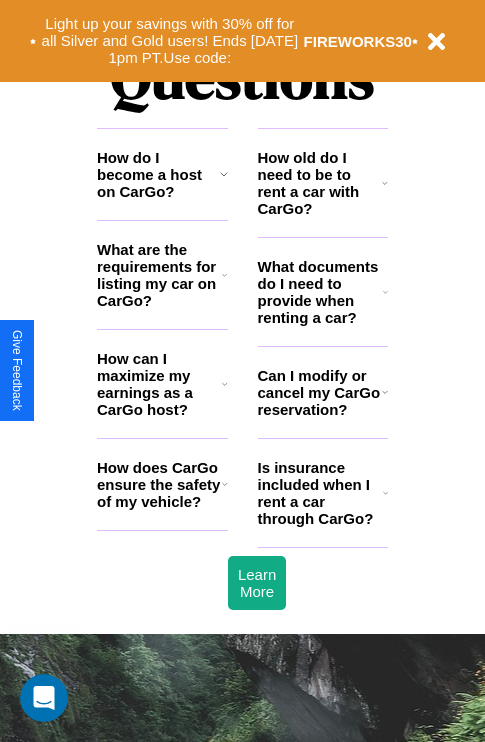 click on "What documents do I need to provide when renting a car?" at bounding box center [321, 292] 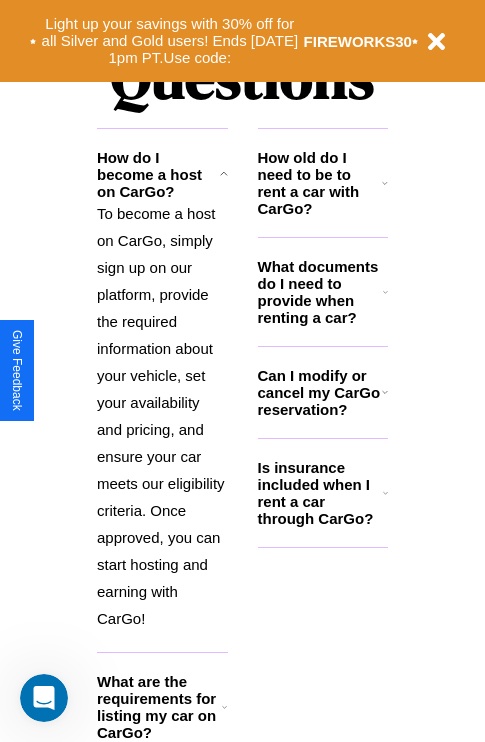 click 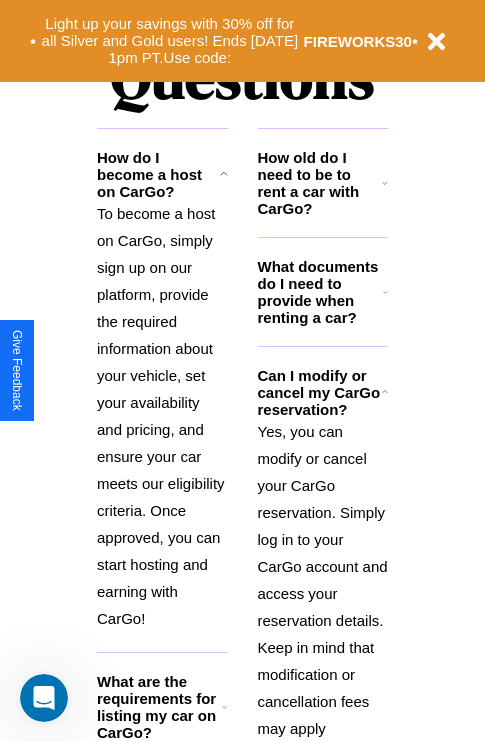 click 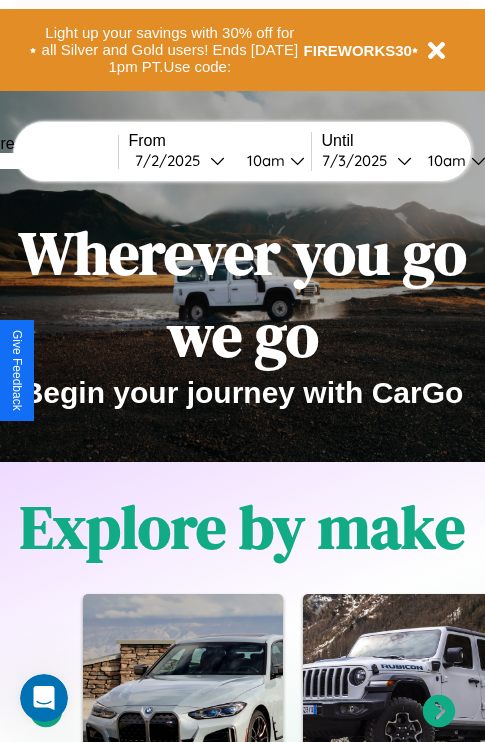 scroll, scrollTop: 0, scrollLeft: 0, axis: both 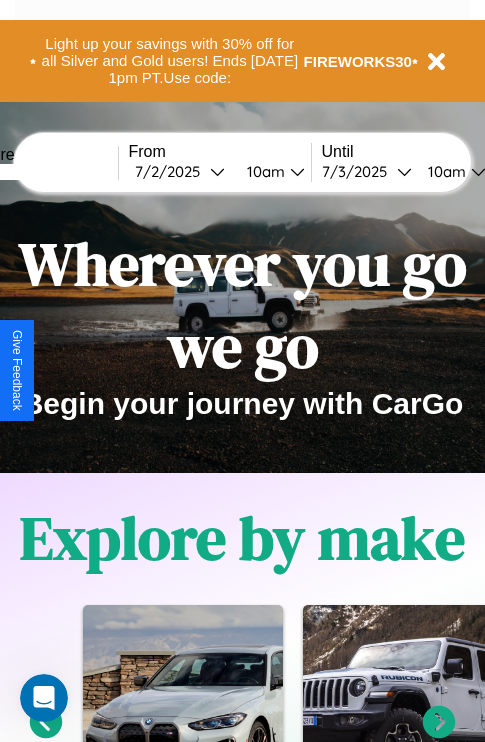 click at bounding box center (43, 172) 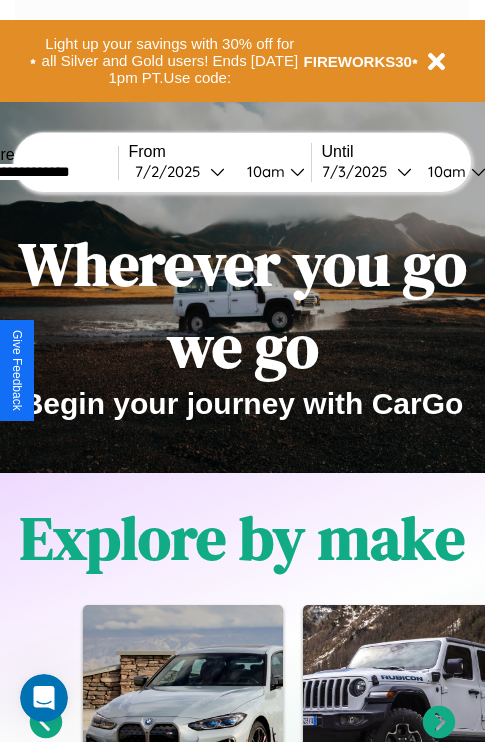 type on "**********" 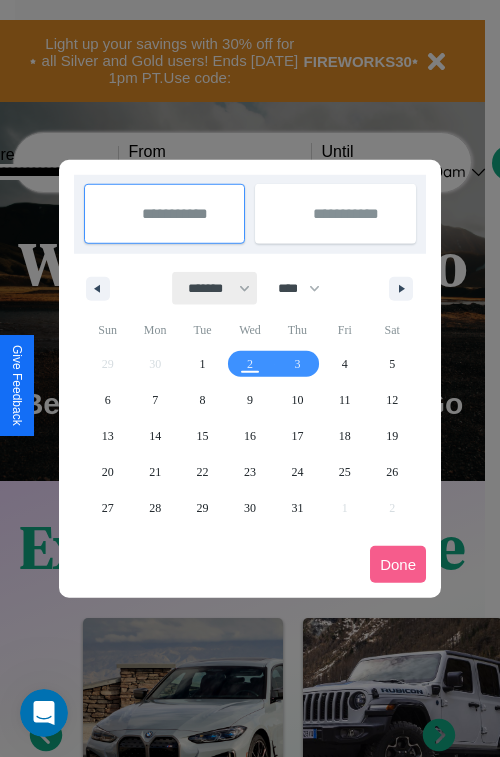click on "******* ******** ***** ***** *** **** **** ****** ********* ******* ******** ********" at bounding box center [215, 288] 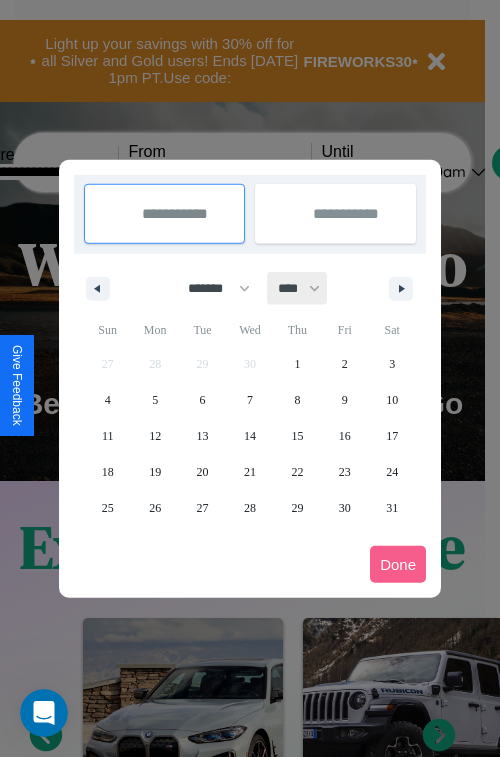 click on "**** **** **** **** **** **** **** **** **** **** **** **** **** **** **** **** **** **** **** **** **** **** **** **** **** **** **** **** **** **** **** **** **** **** **** **** **** **** **** **** **** **** **** **** **** **** **** **** **** **** **** **** **** **** **** **** **** **** **** **** **** **** **** **** **** **** **** **** **** **** **** **** **** **** **** **** **** **** **** **** **** **** **** **** **** **** **** **** **** **** **** **** **** **** **** **** **** **** **** **** **** **** **** **** **** **** **** **** **** **** **** **** **** **** **** **** **** **** **** **** ****" at bounding box center [298, 288] 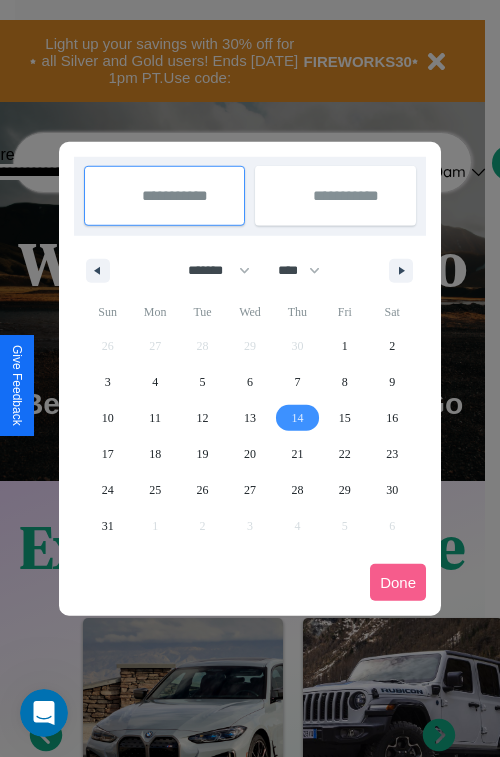 click on "14" at bounding box center (297, 418) 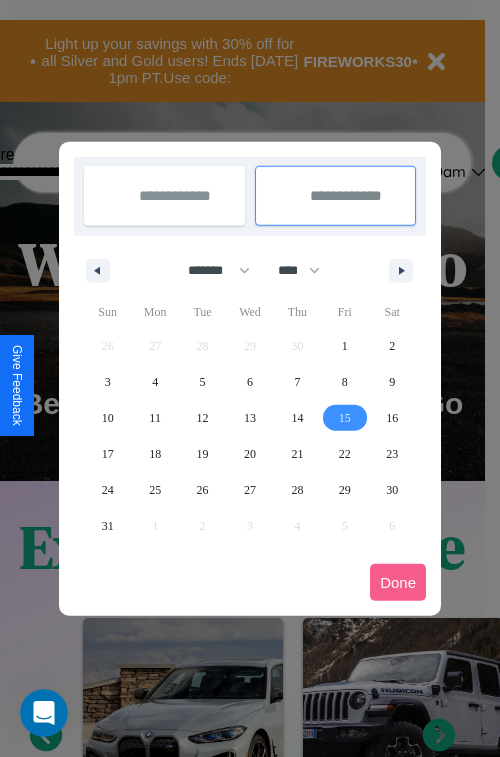 click on "15" at bounding box center [345, 418] 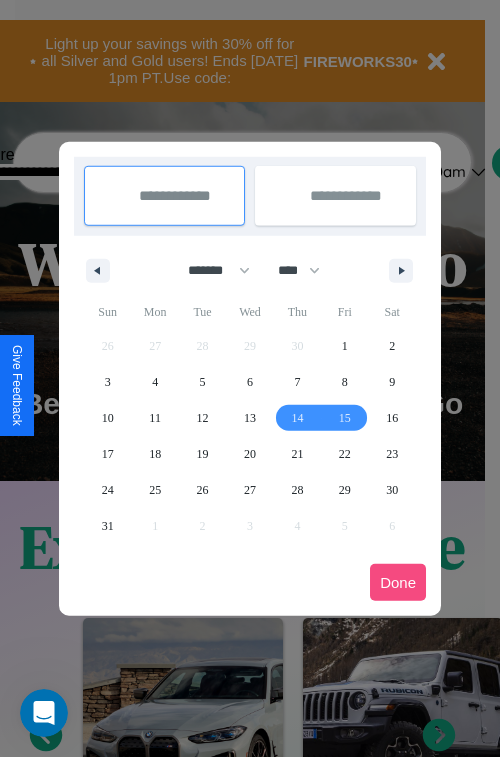 click on "Done" at bounding box center (398, 582) 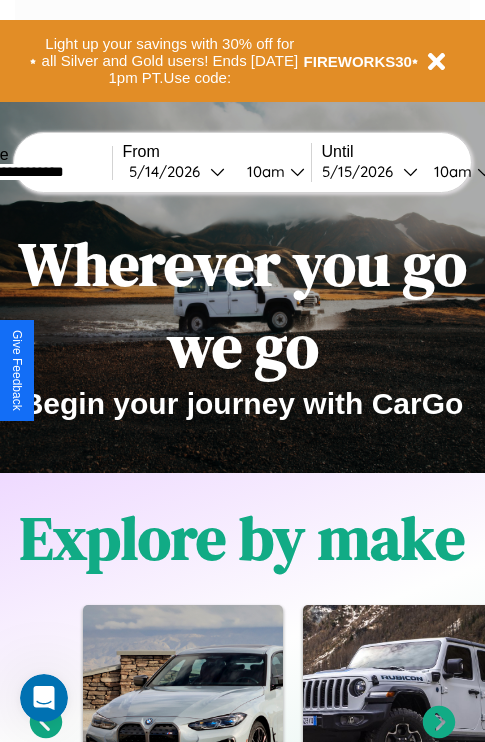 scroll, scrollTop: 0, scrollLeft: 74, axis: horizontal 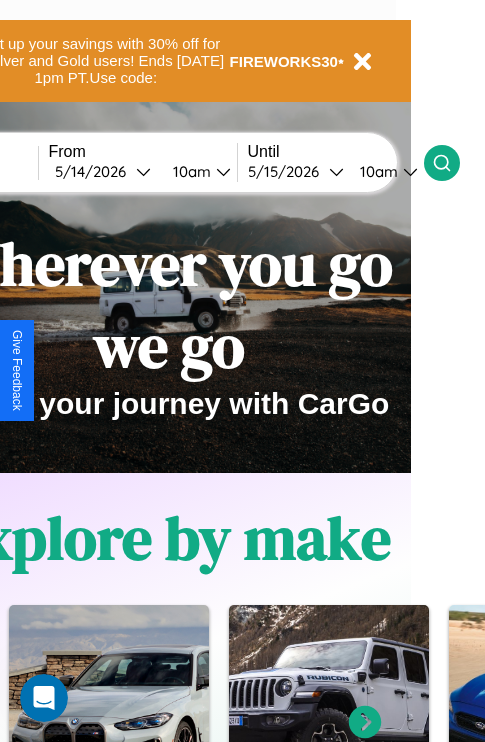 click 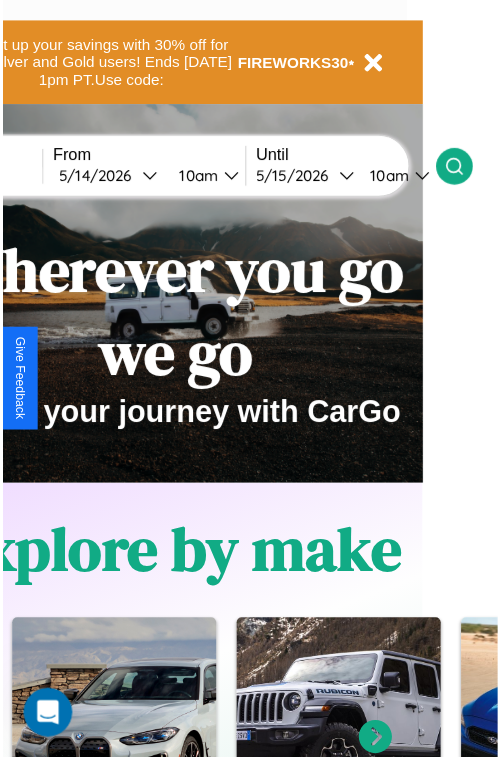 scroll, scrollTop: 0, scrollLeft: 0, axis: both 